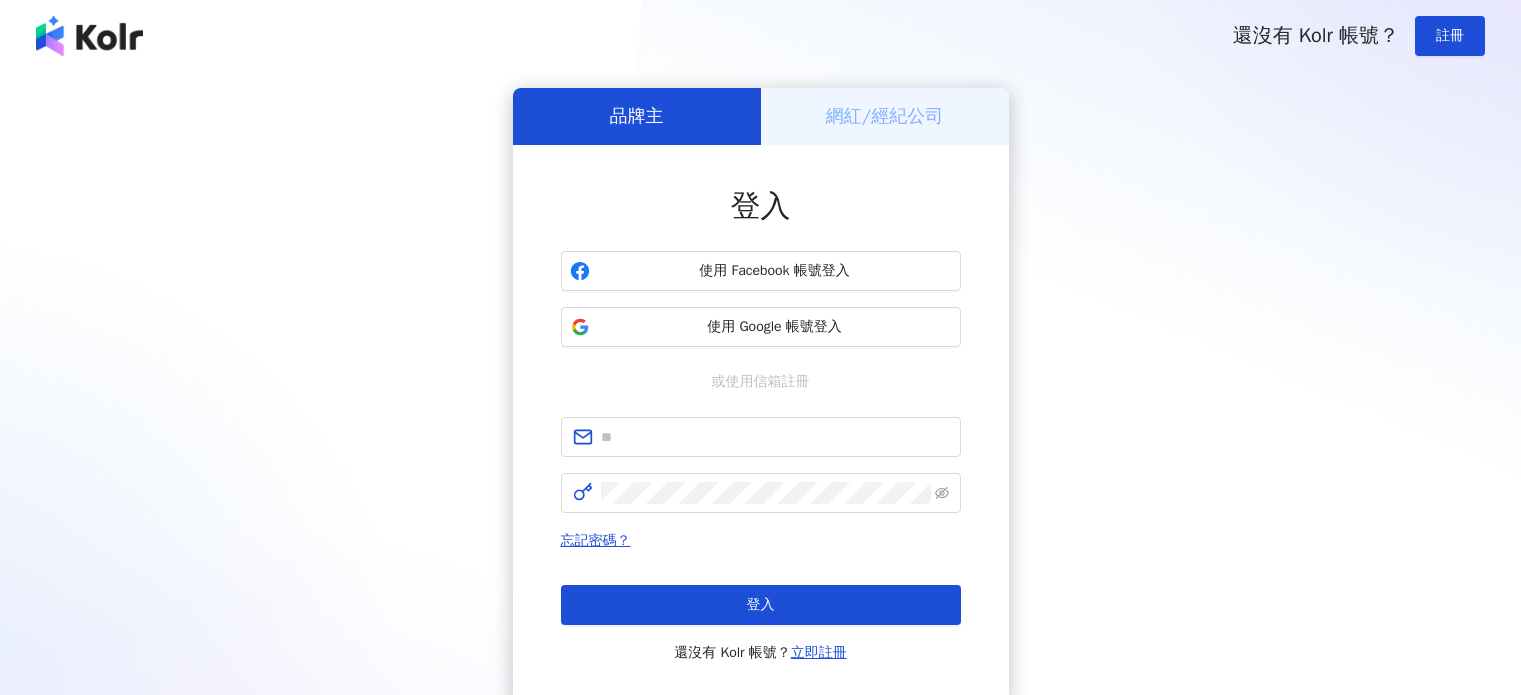 scroll, scrollTop: 0, scrollLeft: 0, axis: both 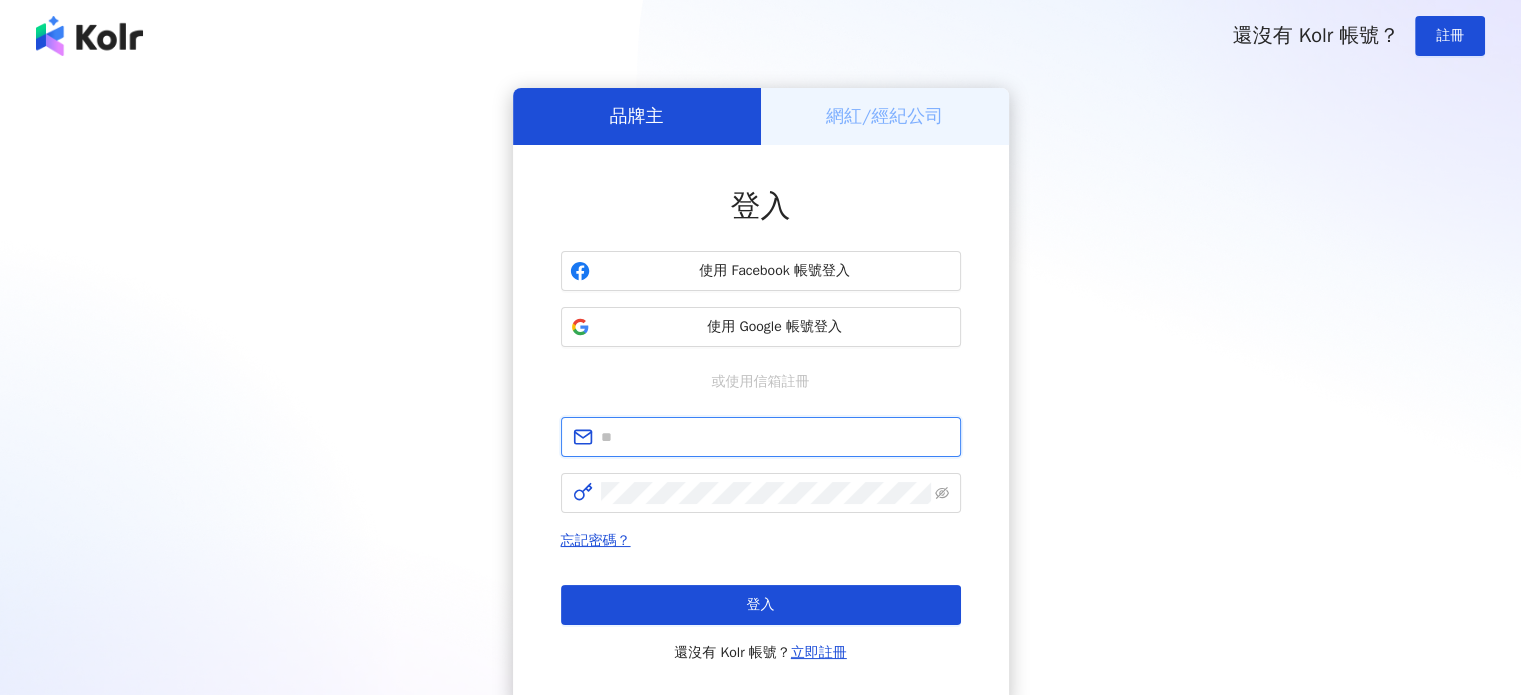 drag, startPoint x: 0, startPoint y: 0, endPoint x: 640, endPoint y: 446, distance: 780.07434 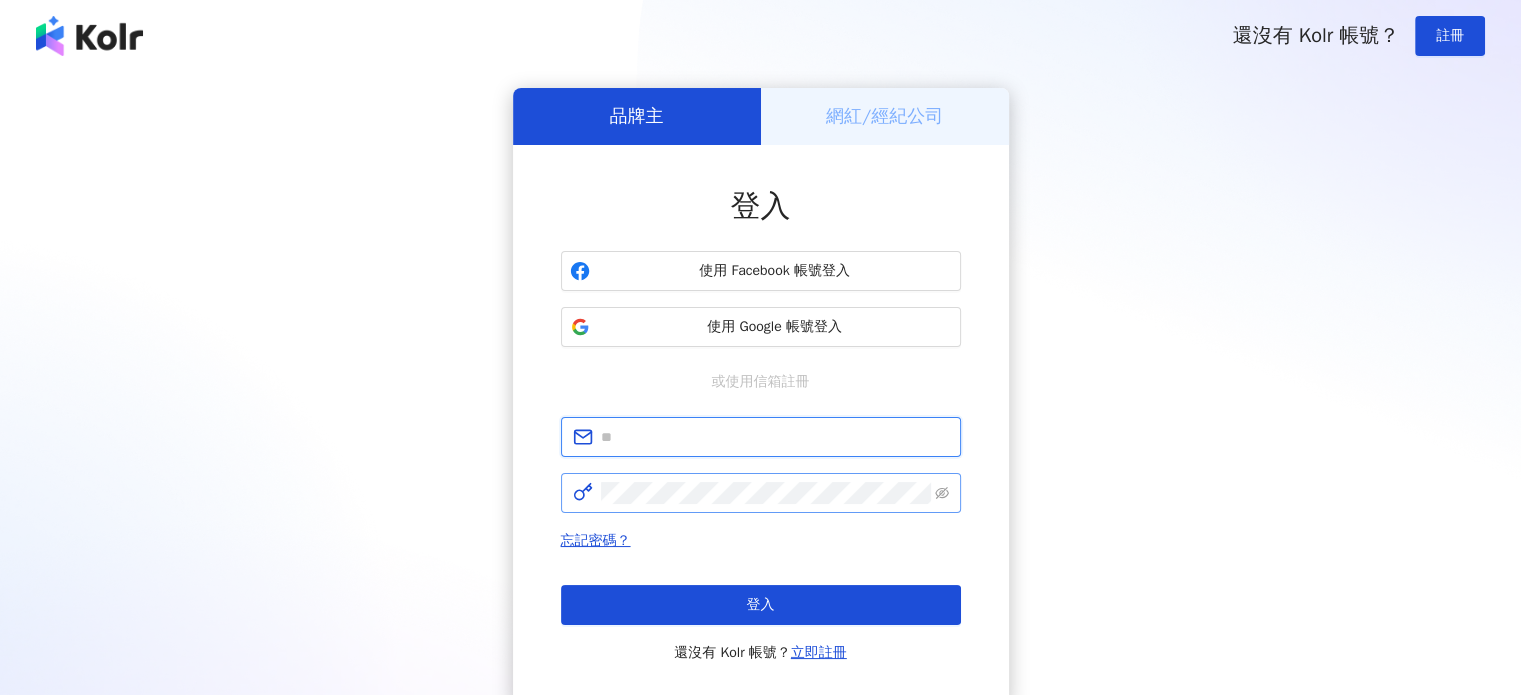 type on "**********" 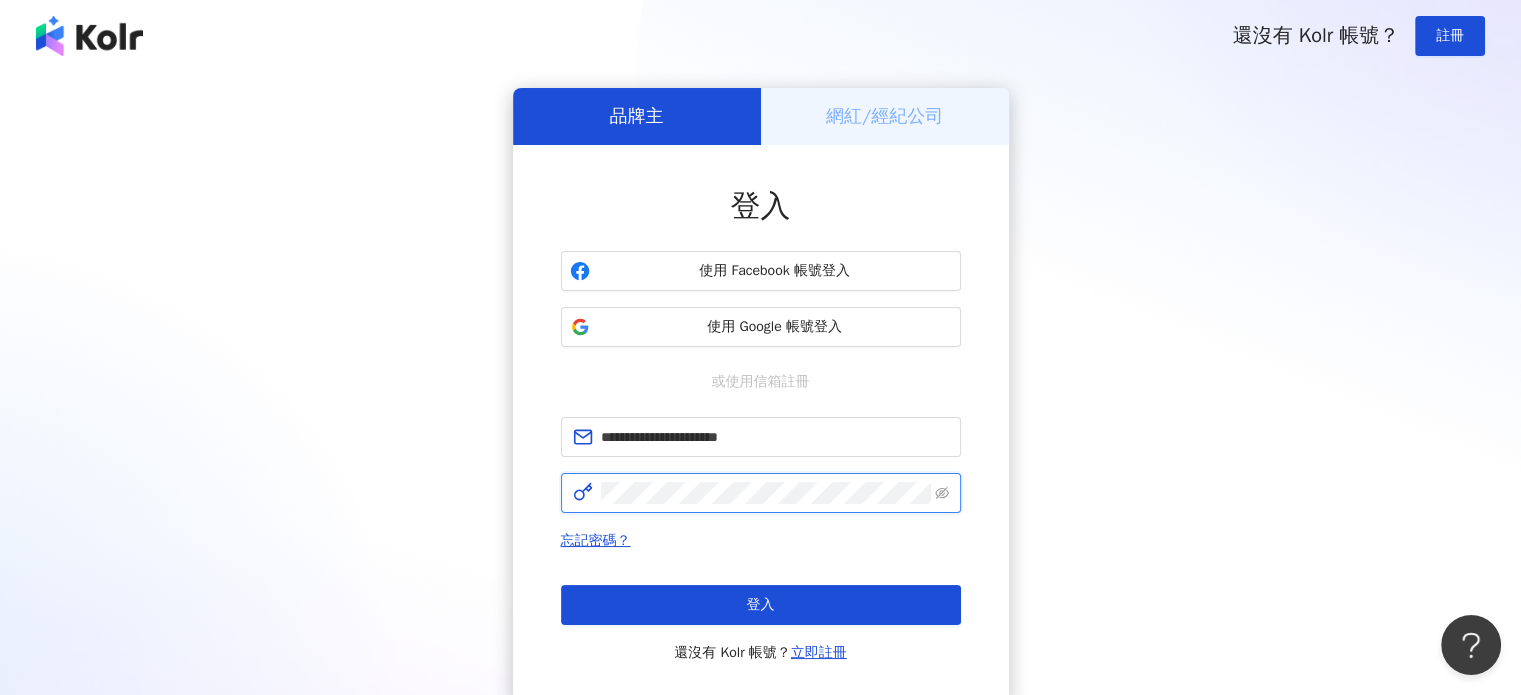 scroll, scrollTop: 0, scrollLeft: 0, axis: both 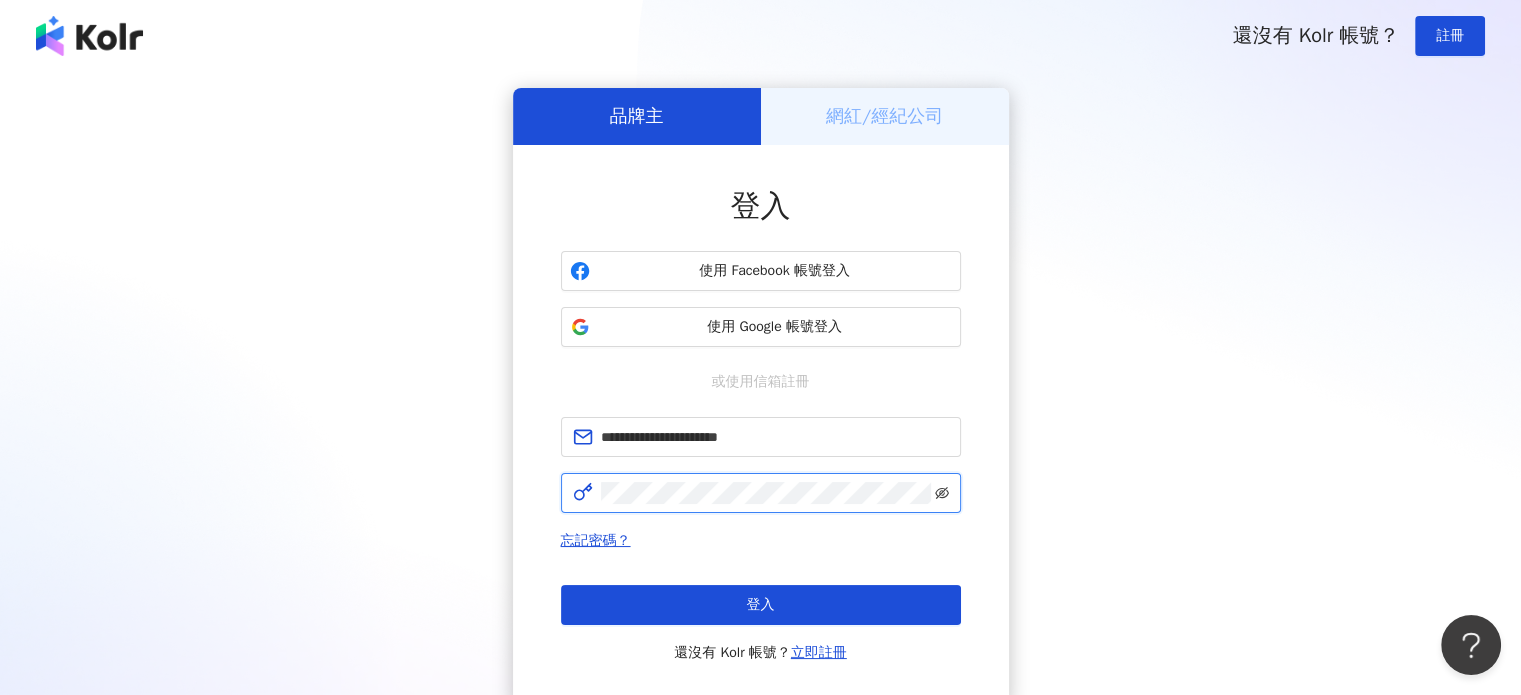 click 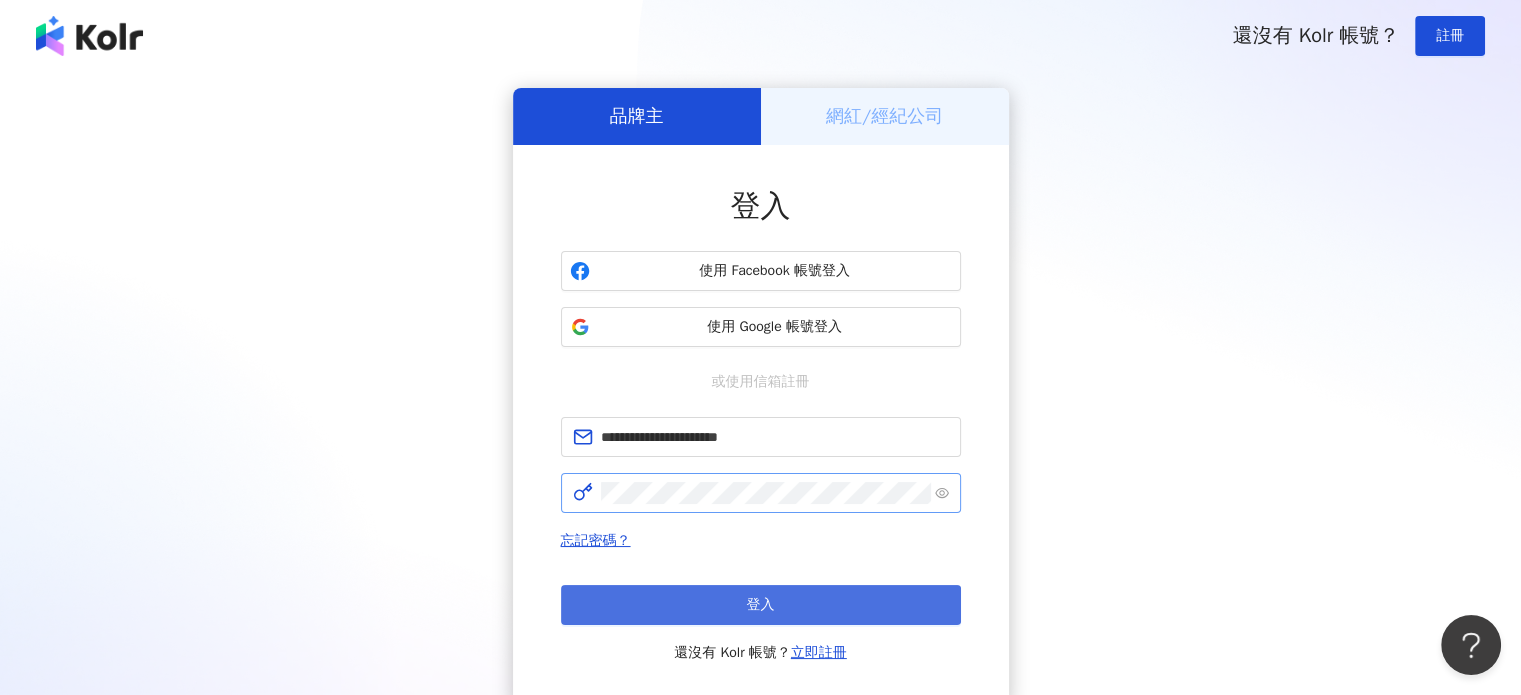 click on "登入" at bounding box center [761, 605] 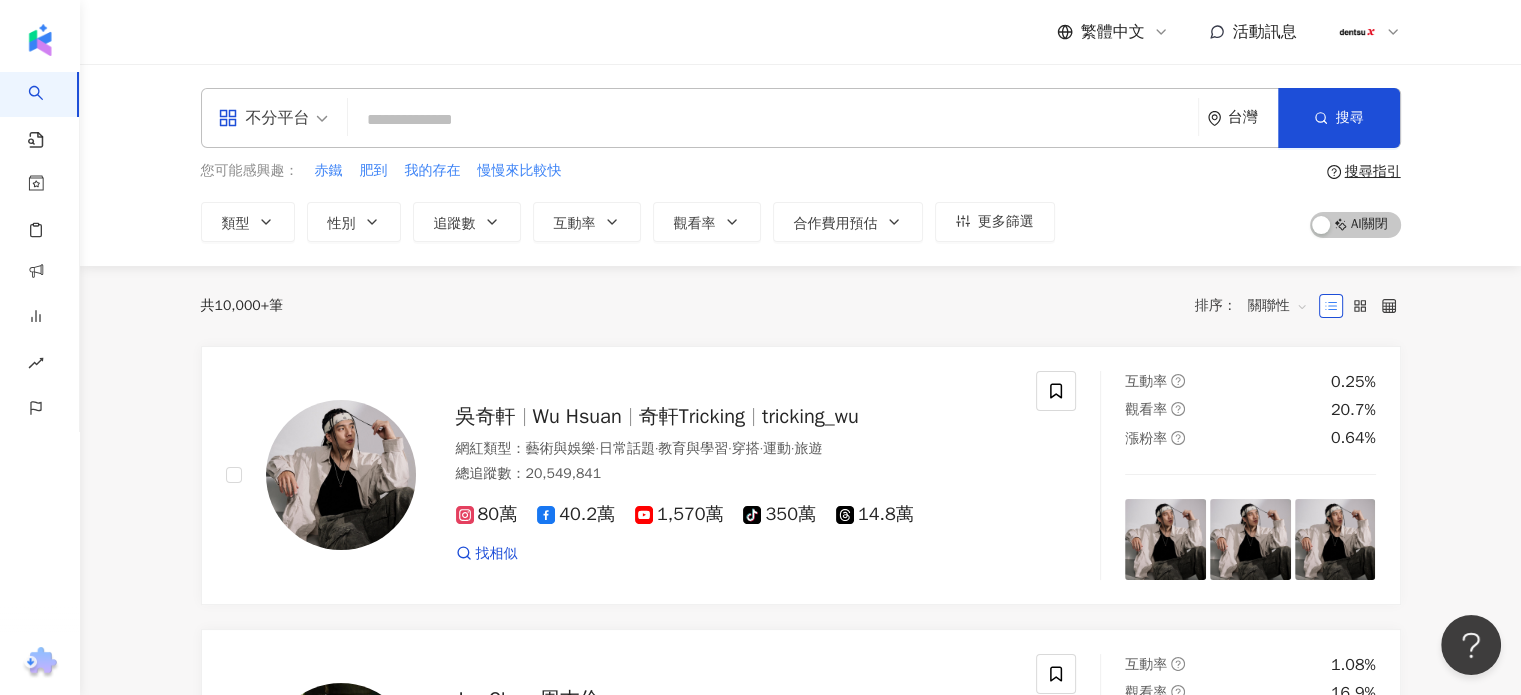 click at bounding box center [773, 120] 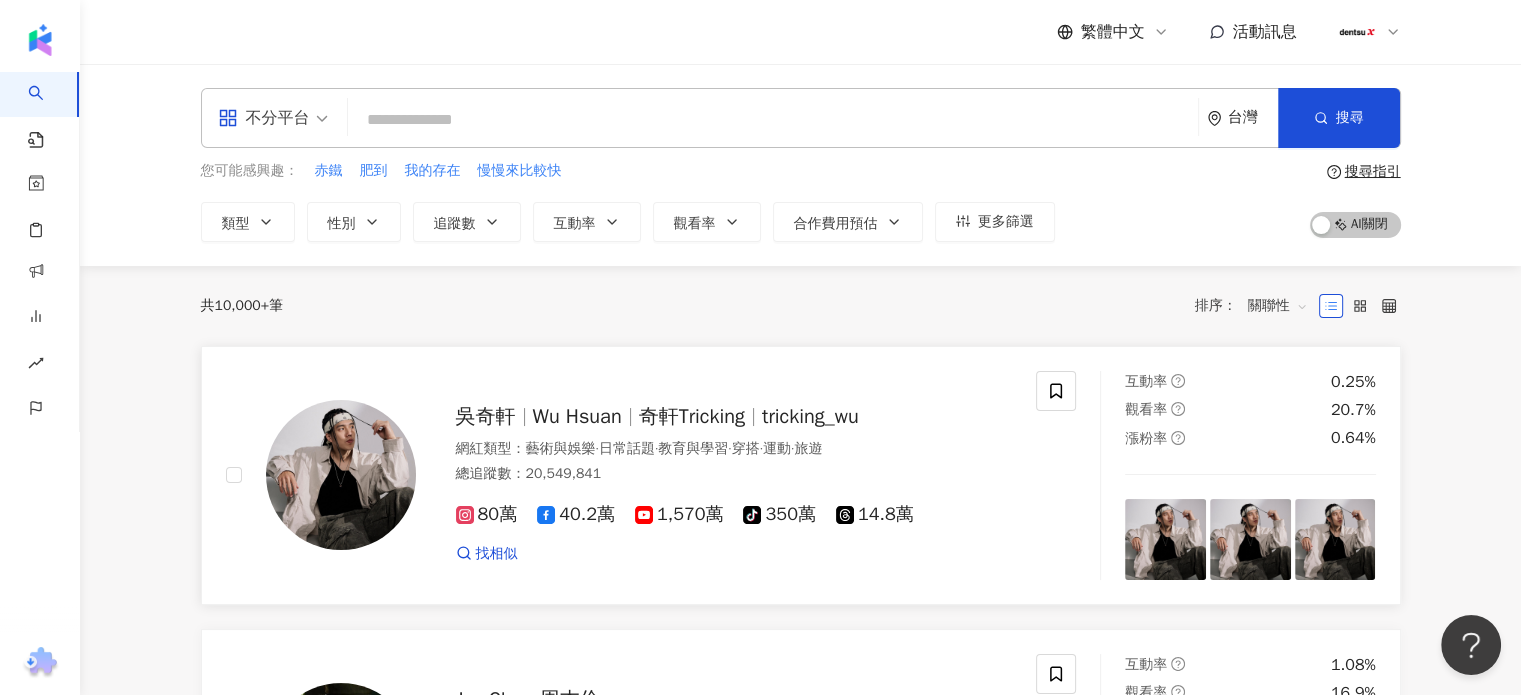 type on "**********" 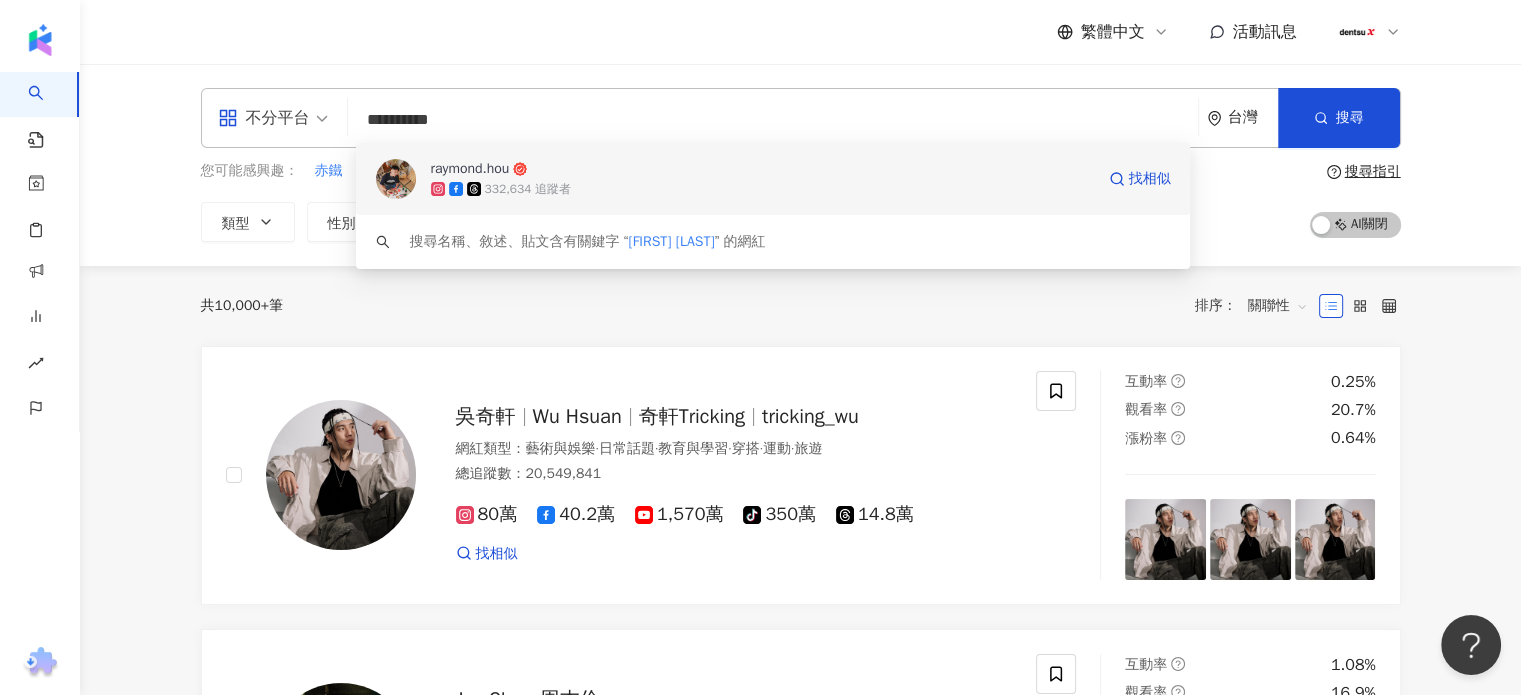 click on "raymond.hou" at bounding box center (470, 169) 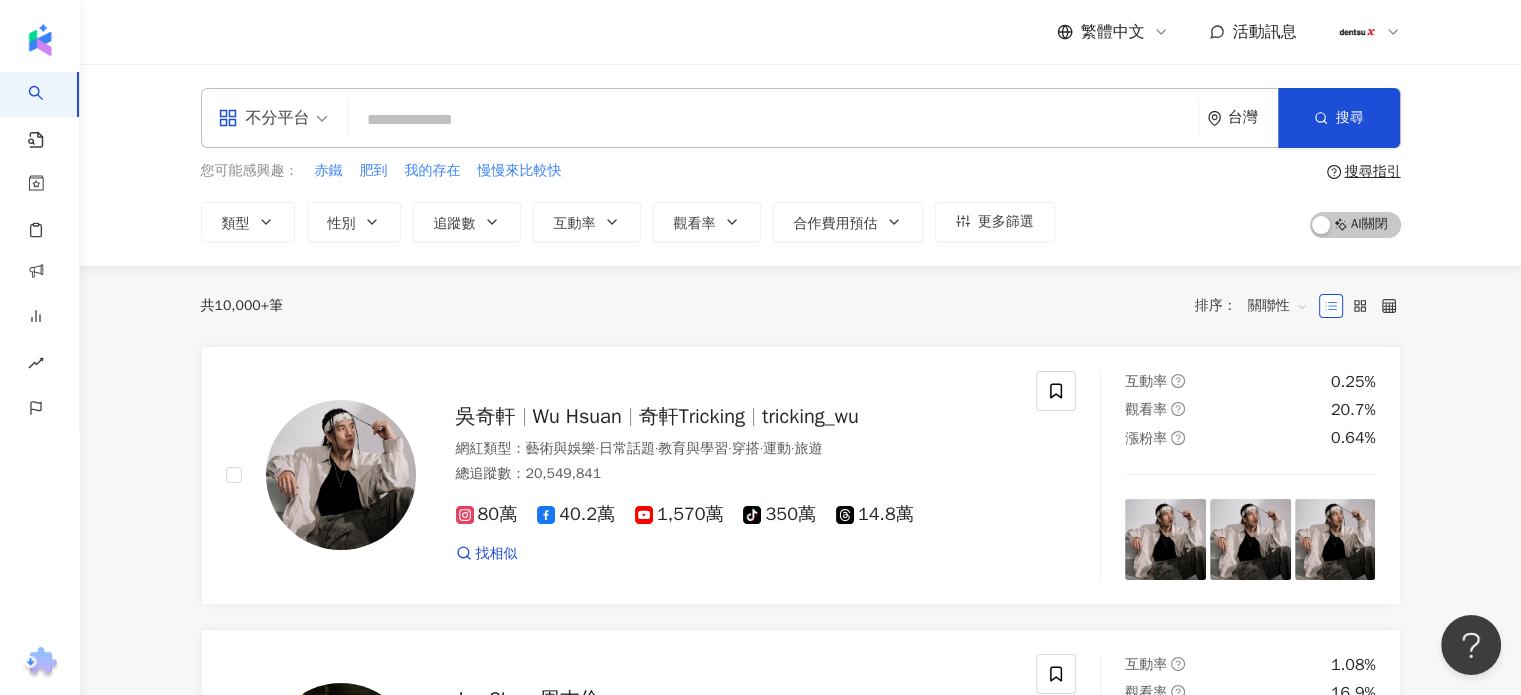 paste on "*******" 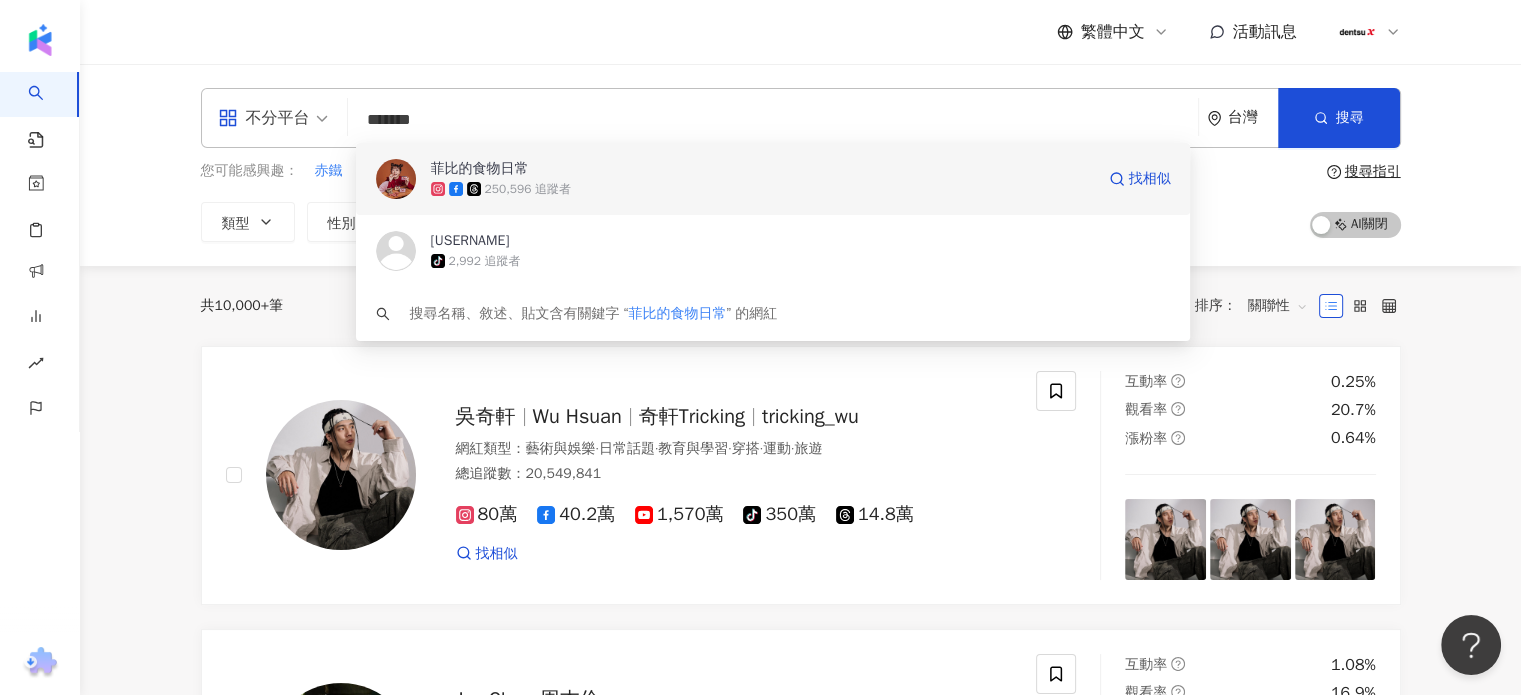 click on "菲比的食物日常" at bounding box center [480, 169] 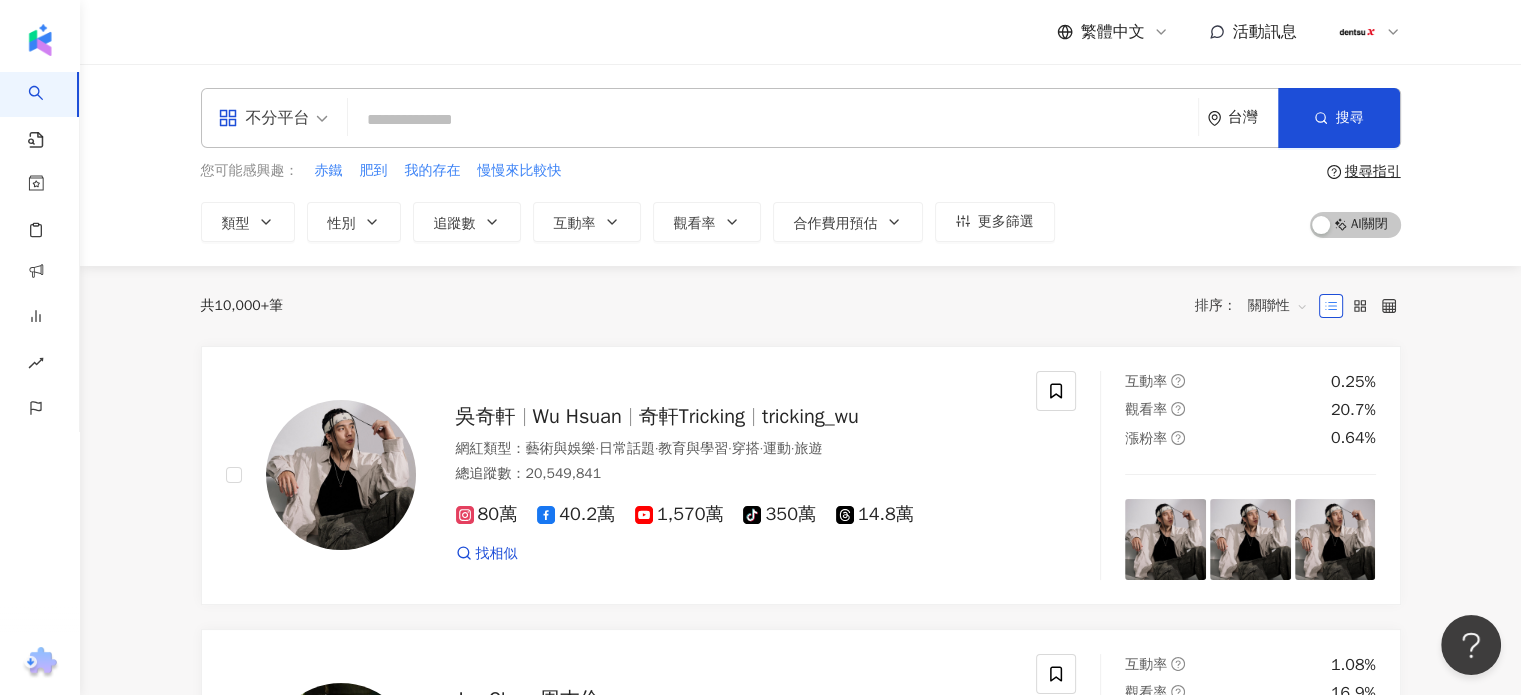 paste on "**********" 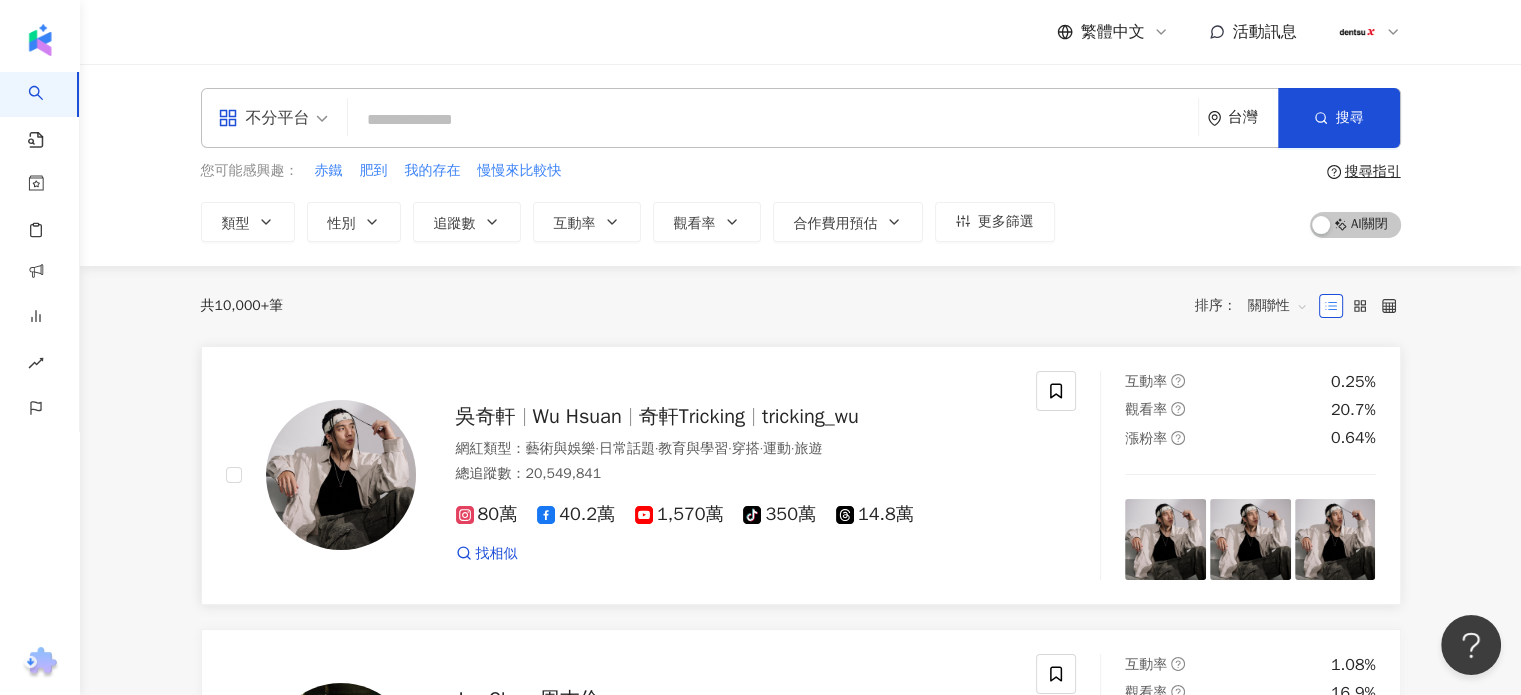type on "**********" 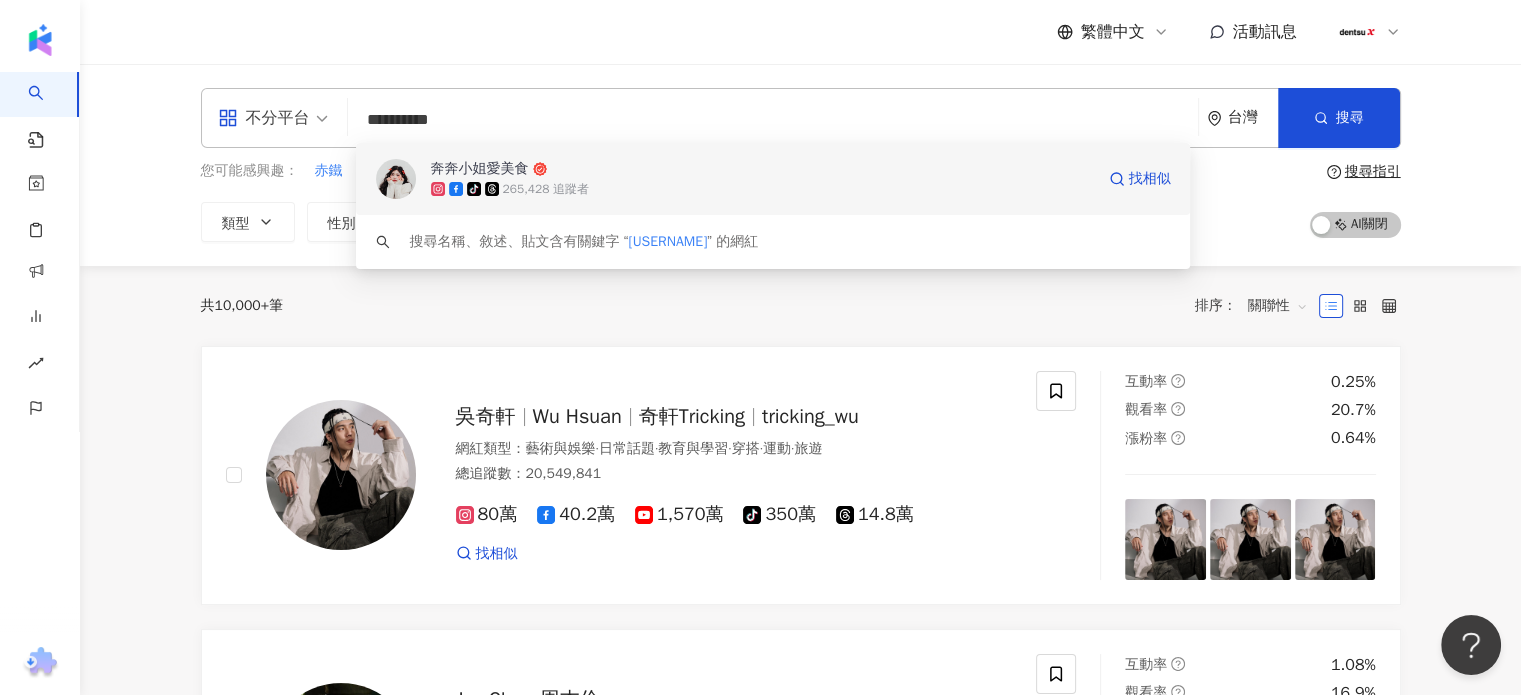 click on "奔奔小姐愛美食" at bounding box center (480, 169) 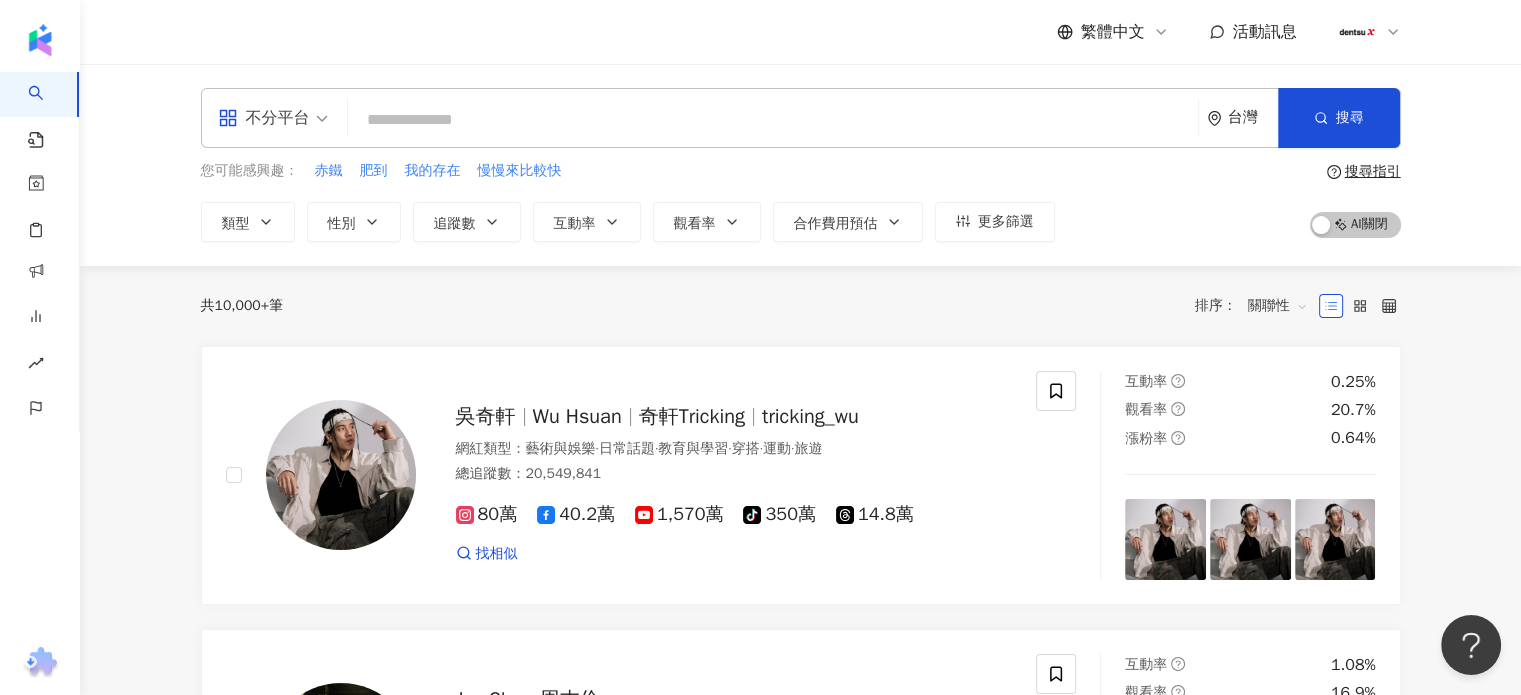 paste on "**********" 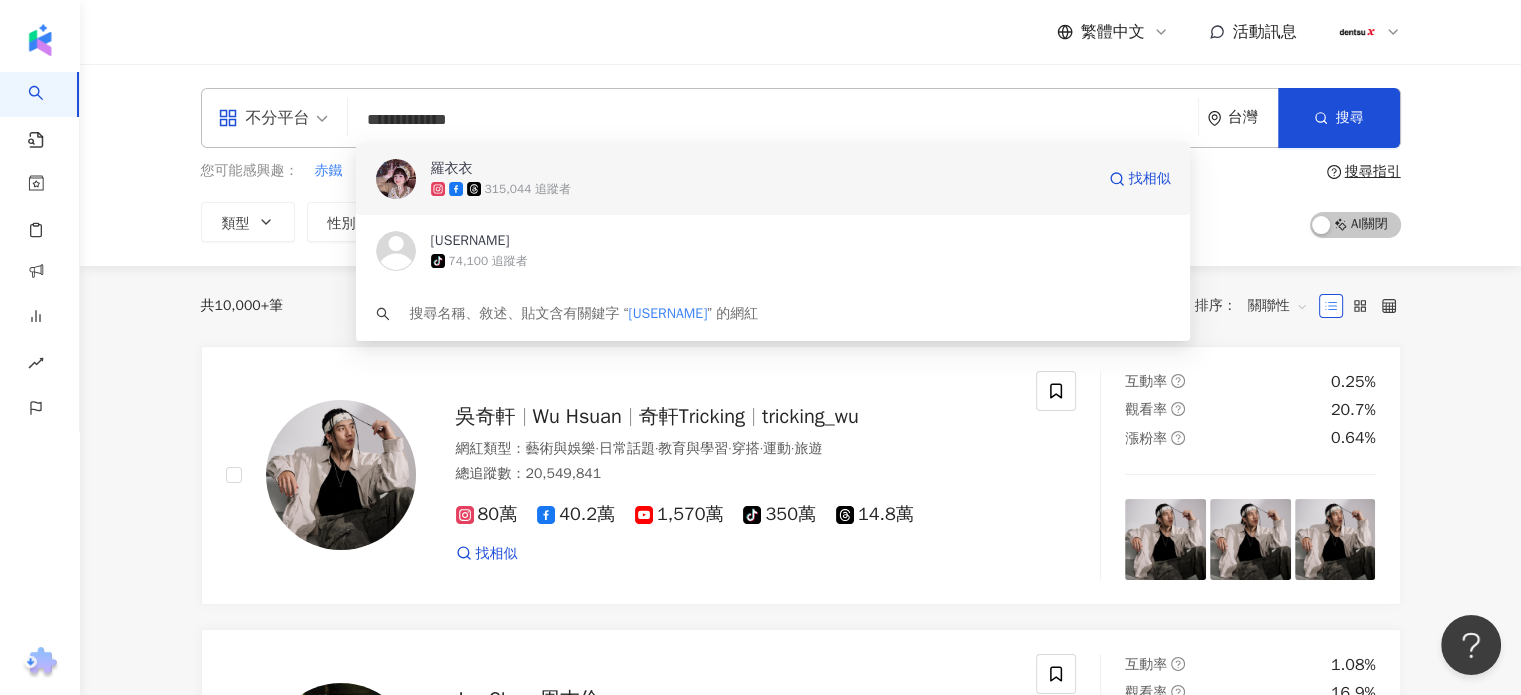 click on "羅衣衣" at bounding box center [452, 169] 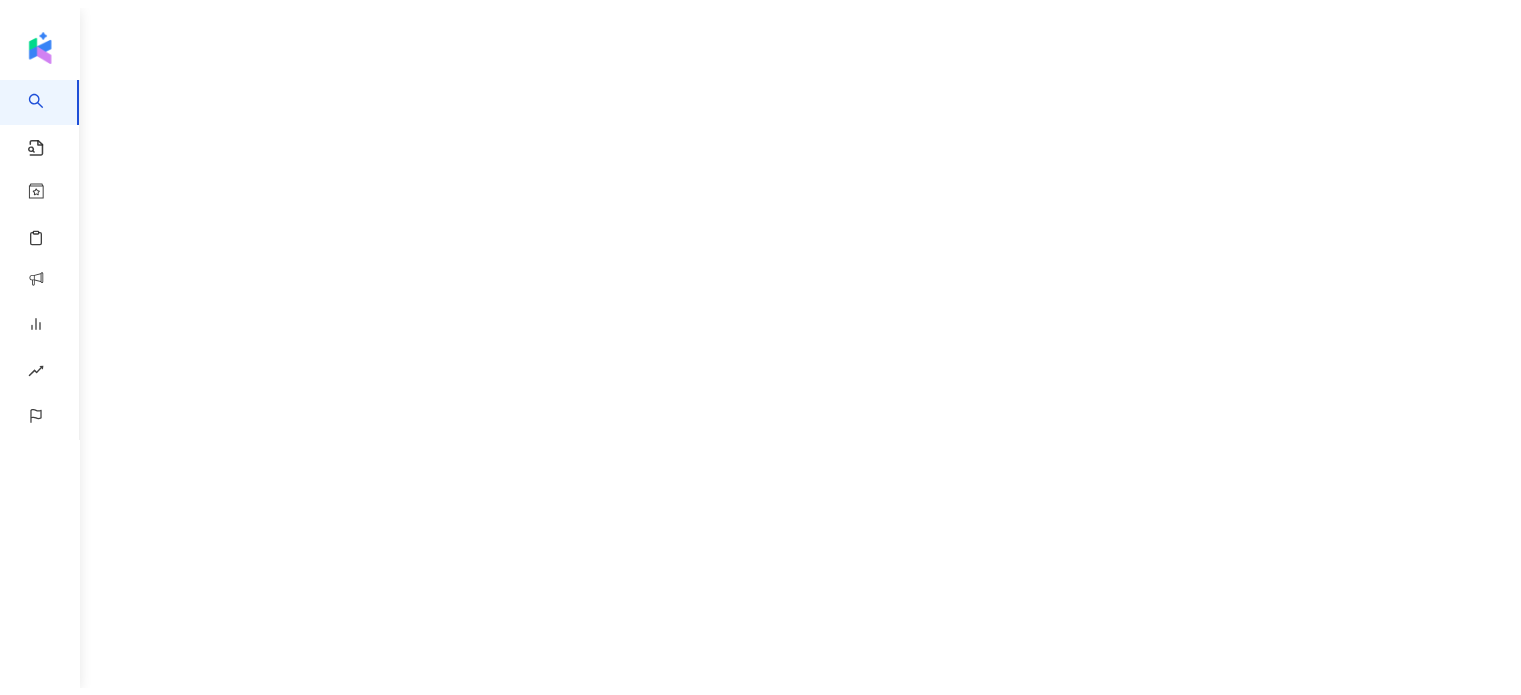 scroll, scrollTop: 0, scrollLeft: 0, axis: both 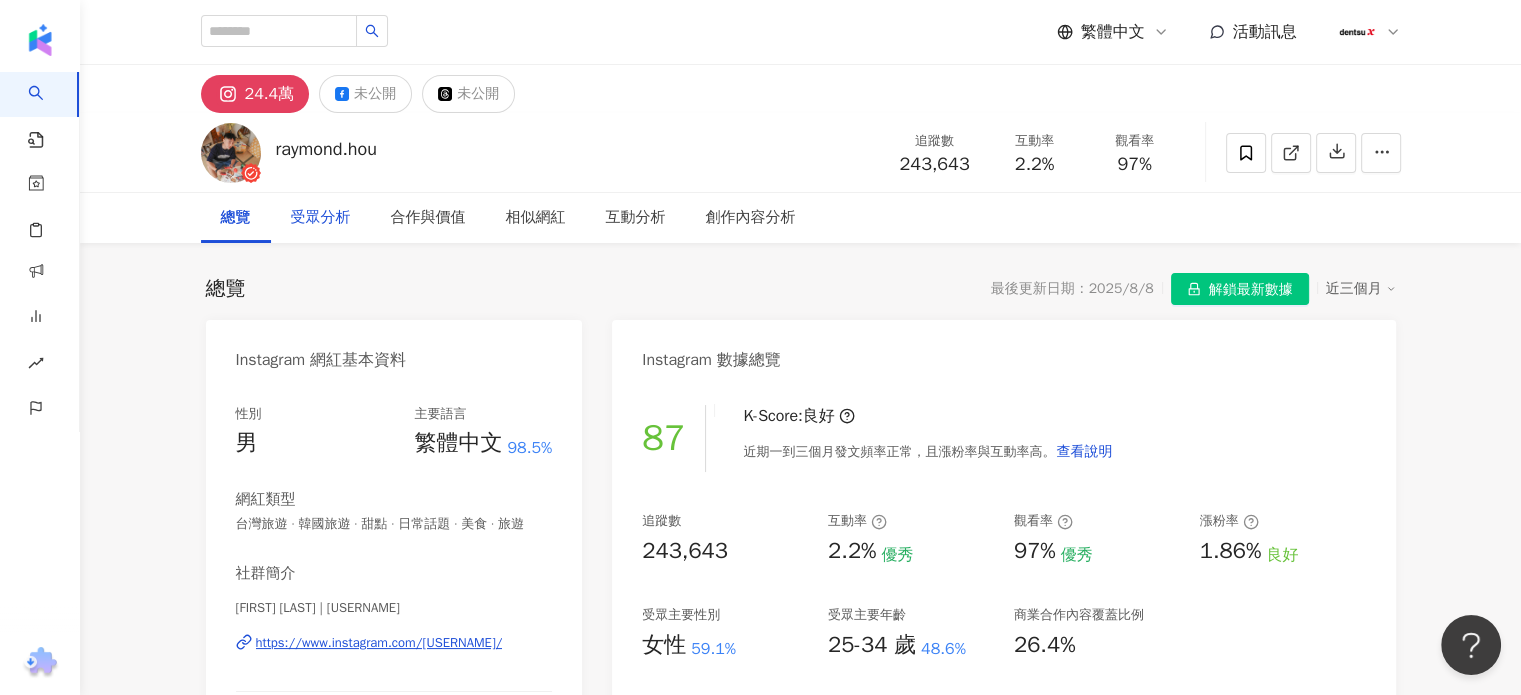 click on "受眾分析" at bounding box center [321, 218] 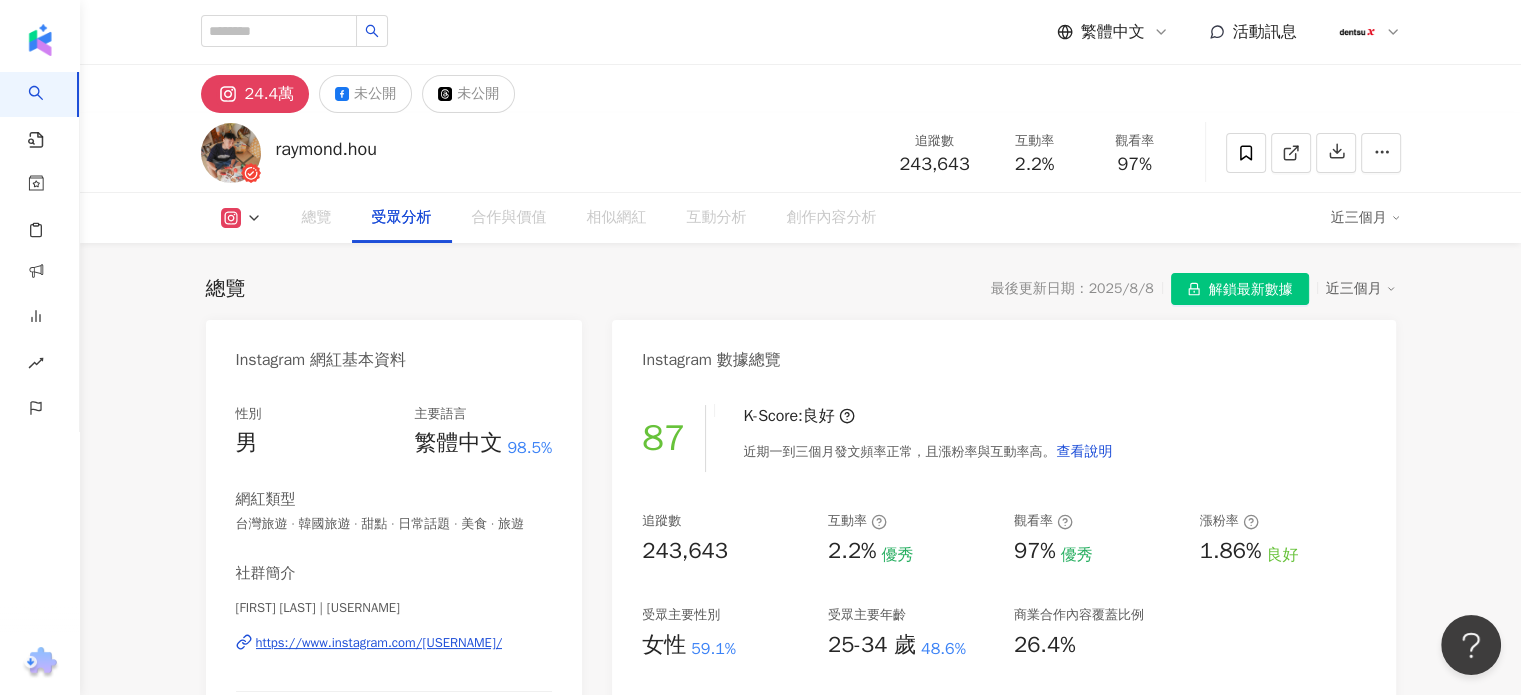 scroll, scrollTop: 1714, scrollLeft: 0, axis: vertical 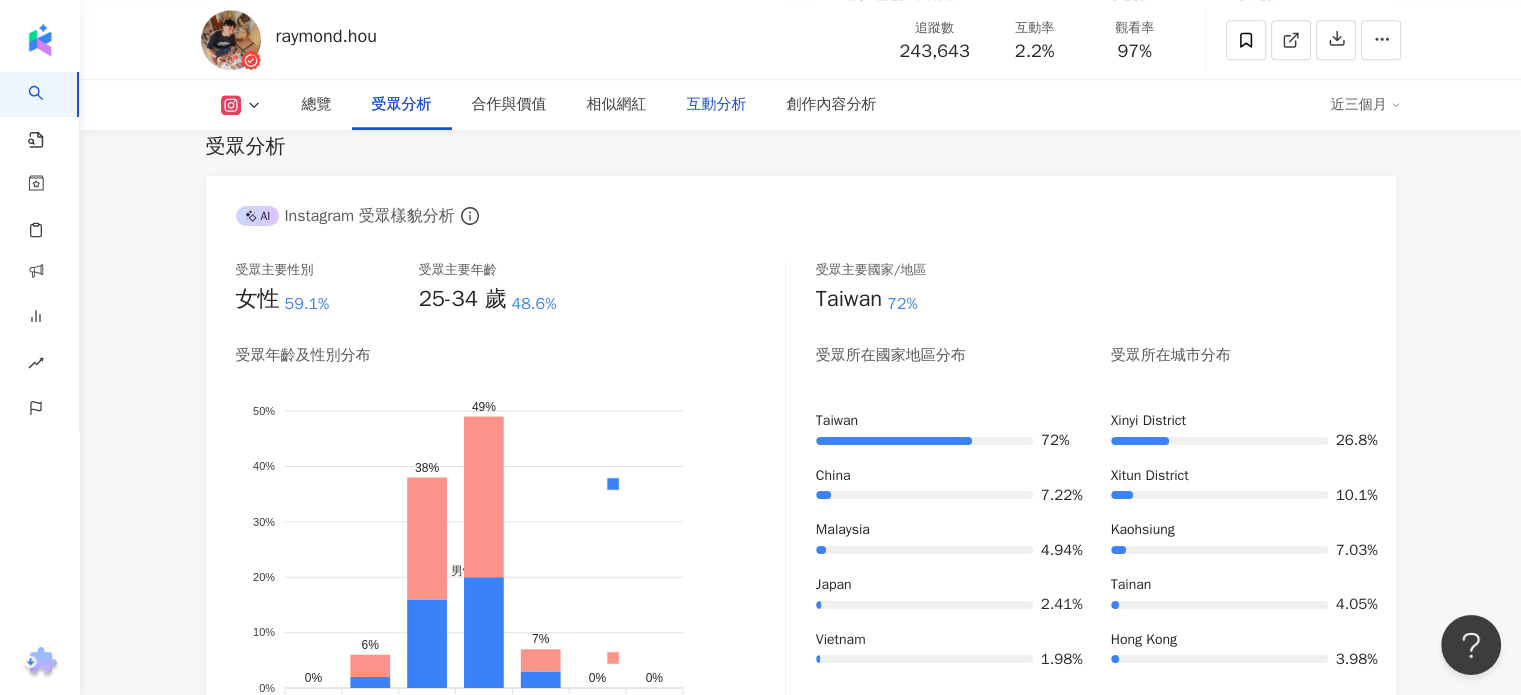 click on "互動分析" at bounding box center (717, 105) 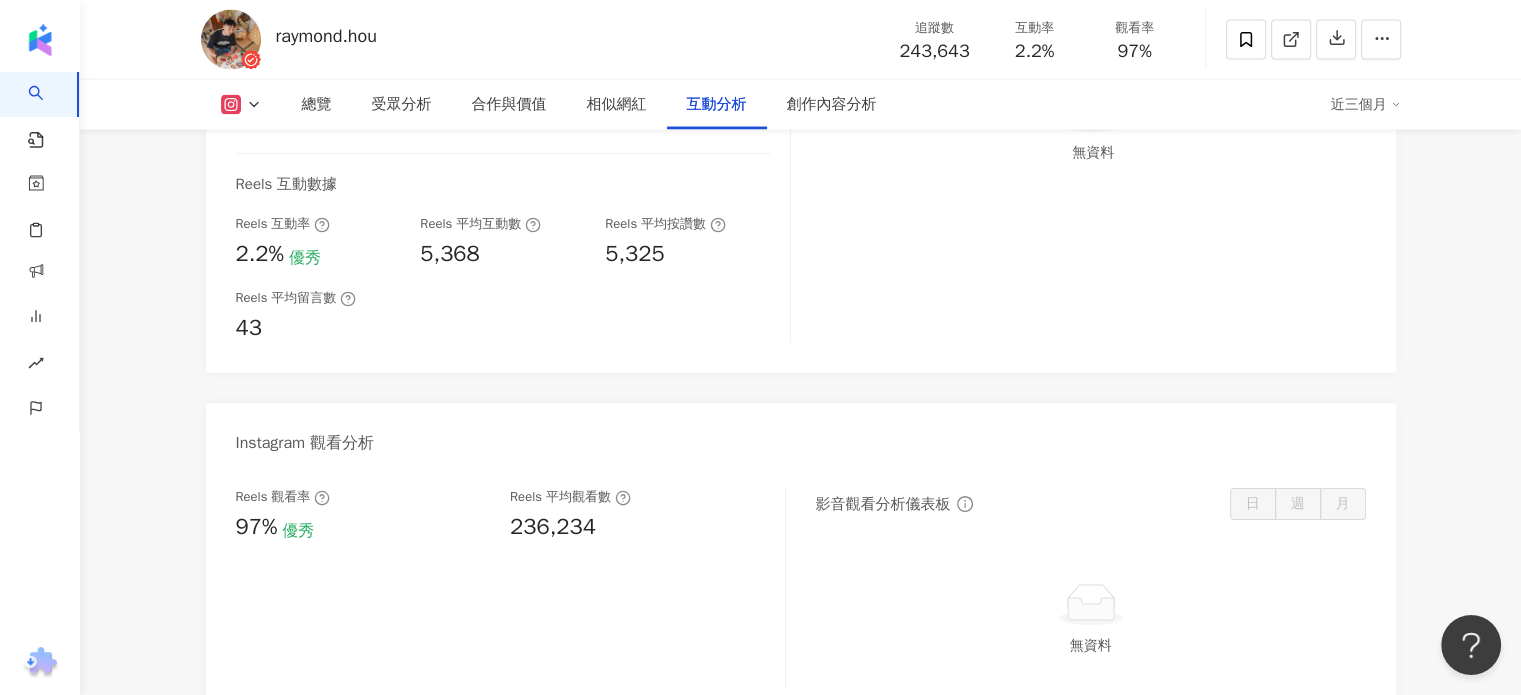 scroll, scrollTop: 4140, scrollLeft: 0, axis: vertical 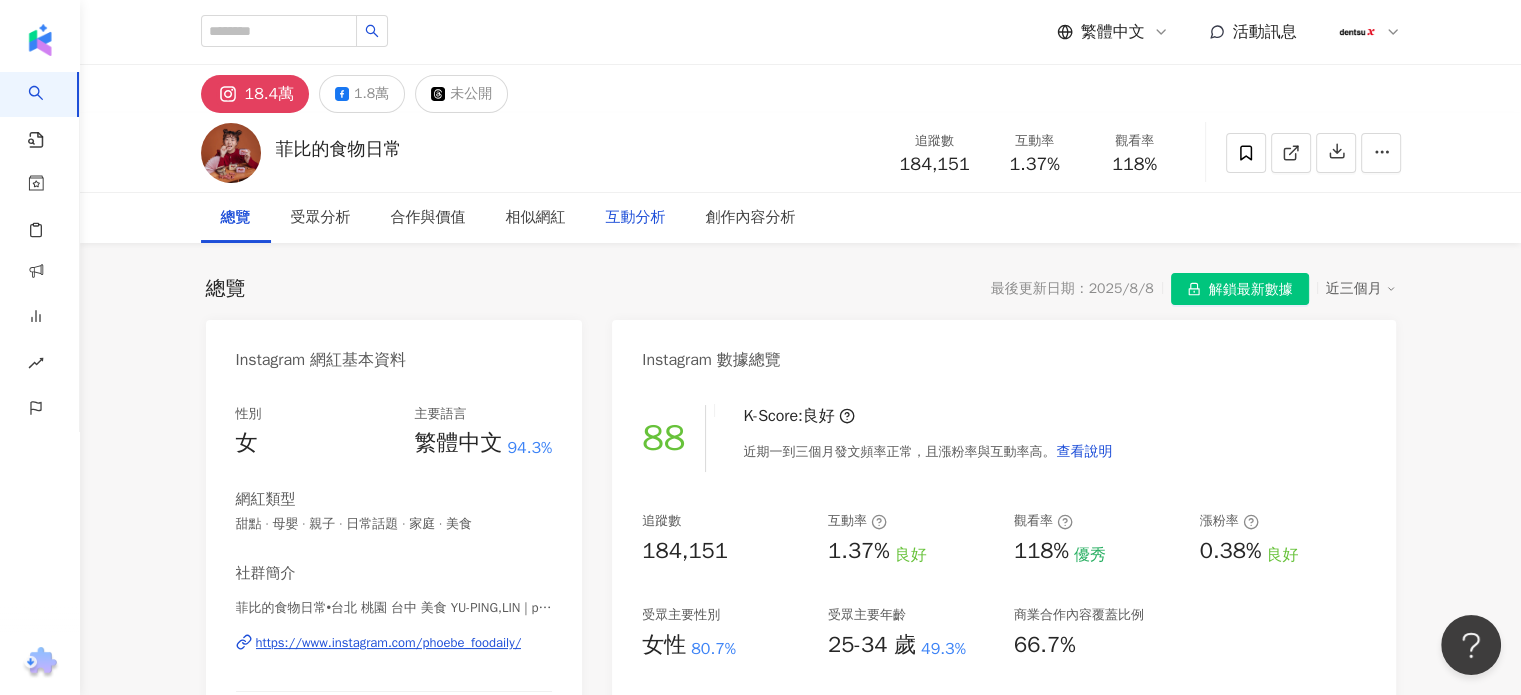 click on "互動分析" at bounding box center (636, 218) 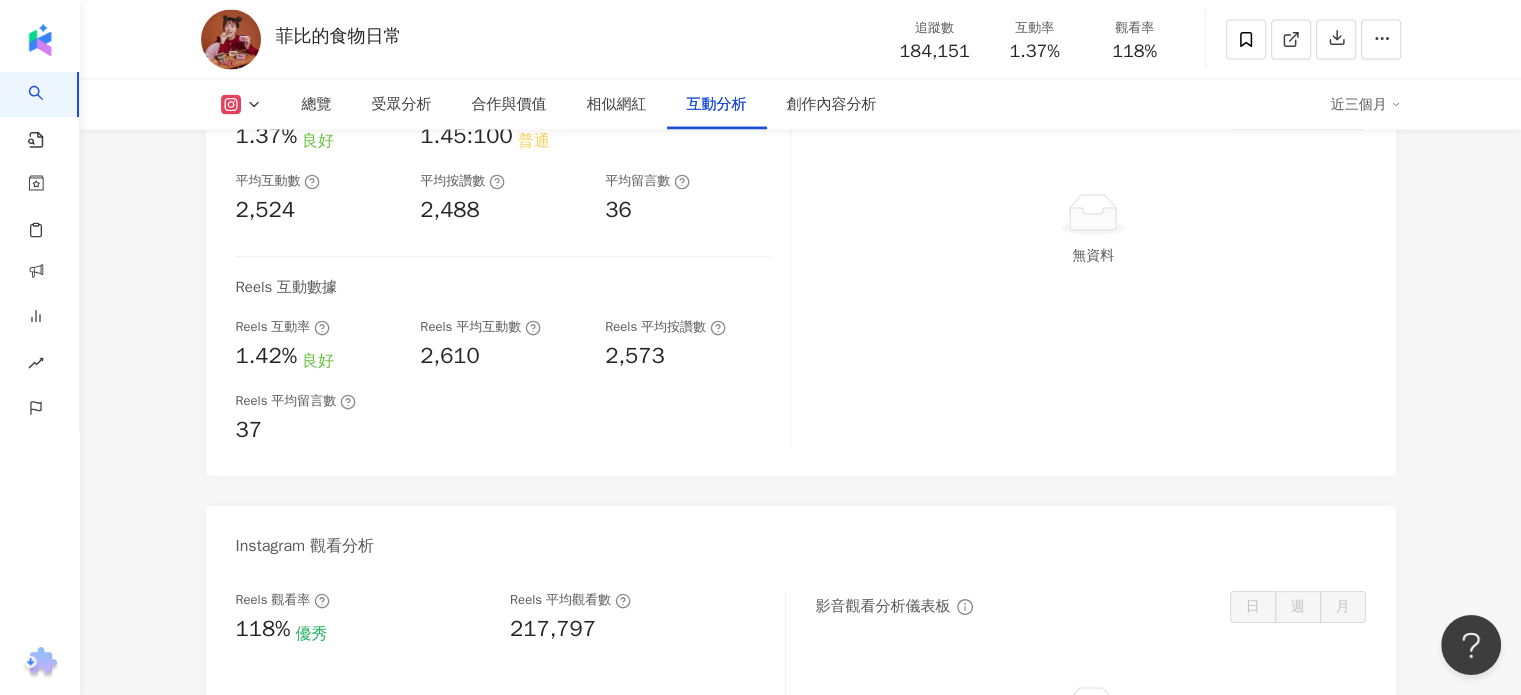 scroll, scrollTop: 4204, scrollLeft: 0, axis: vertical 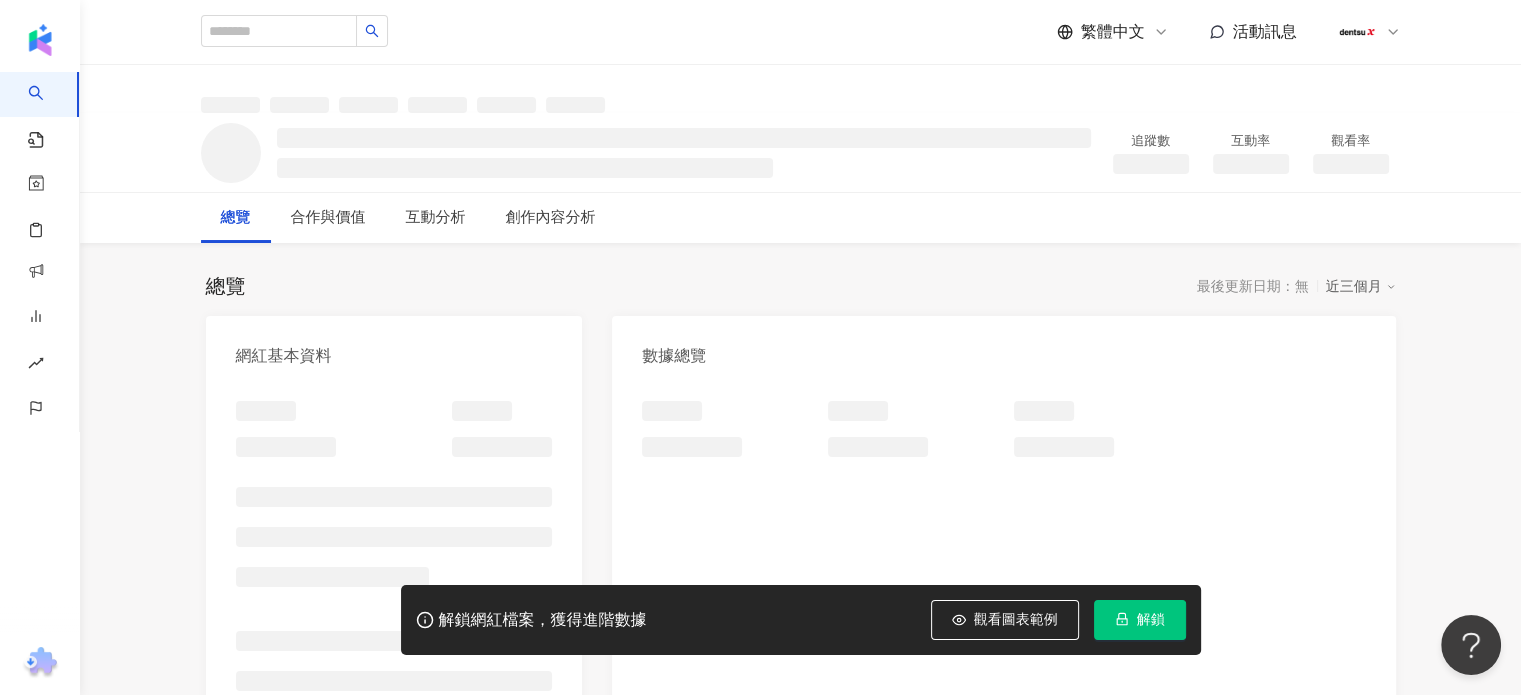 click on "解鎖" at bounding box center [1151, 620] 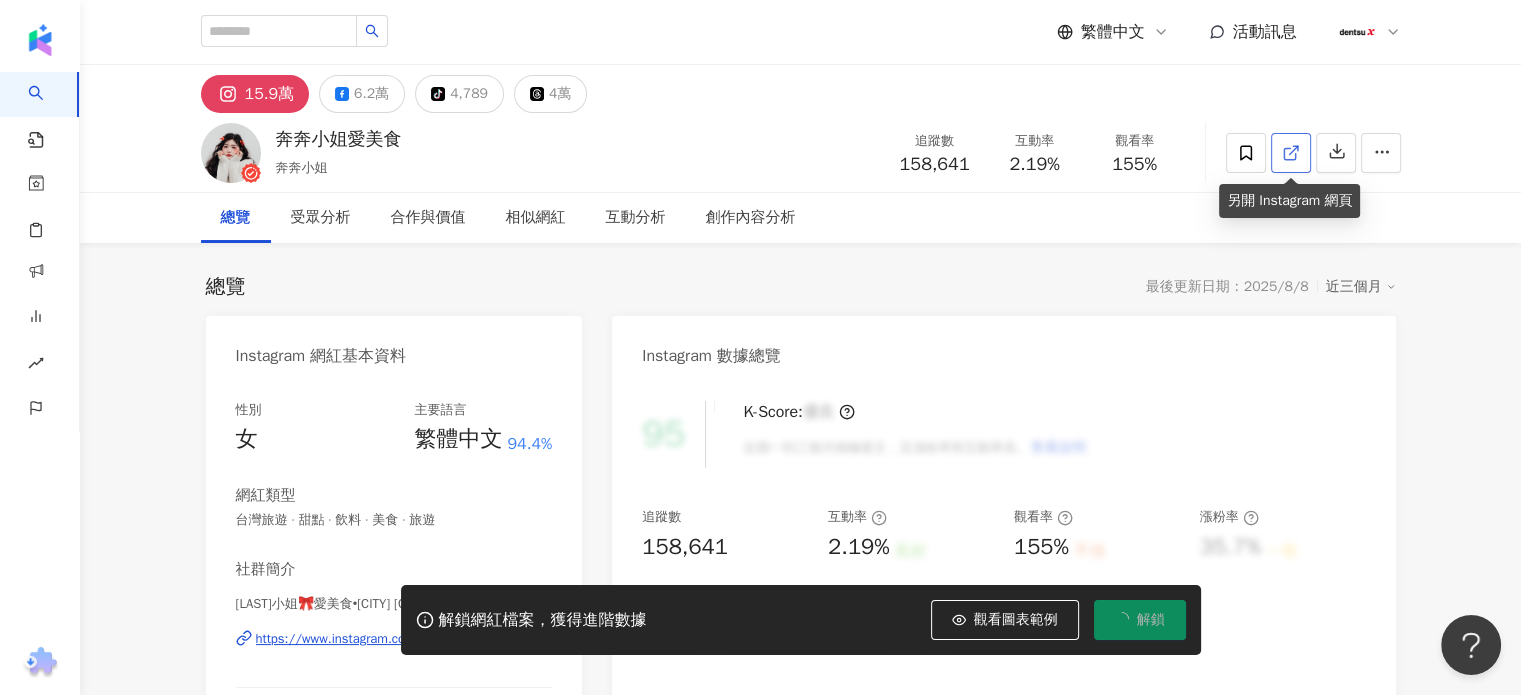 click at bounding box center [1291, 153] 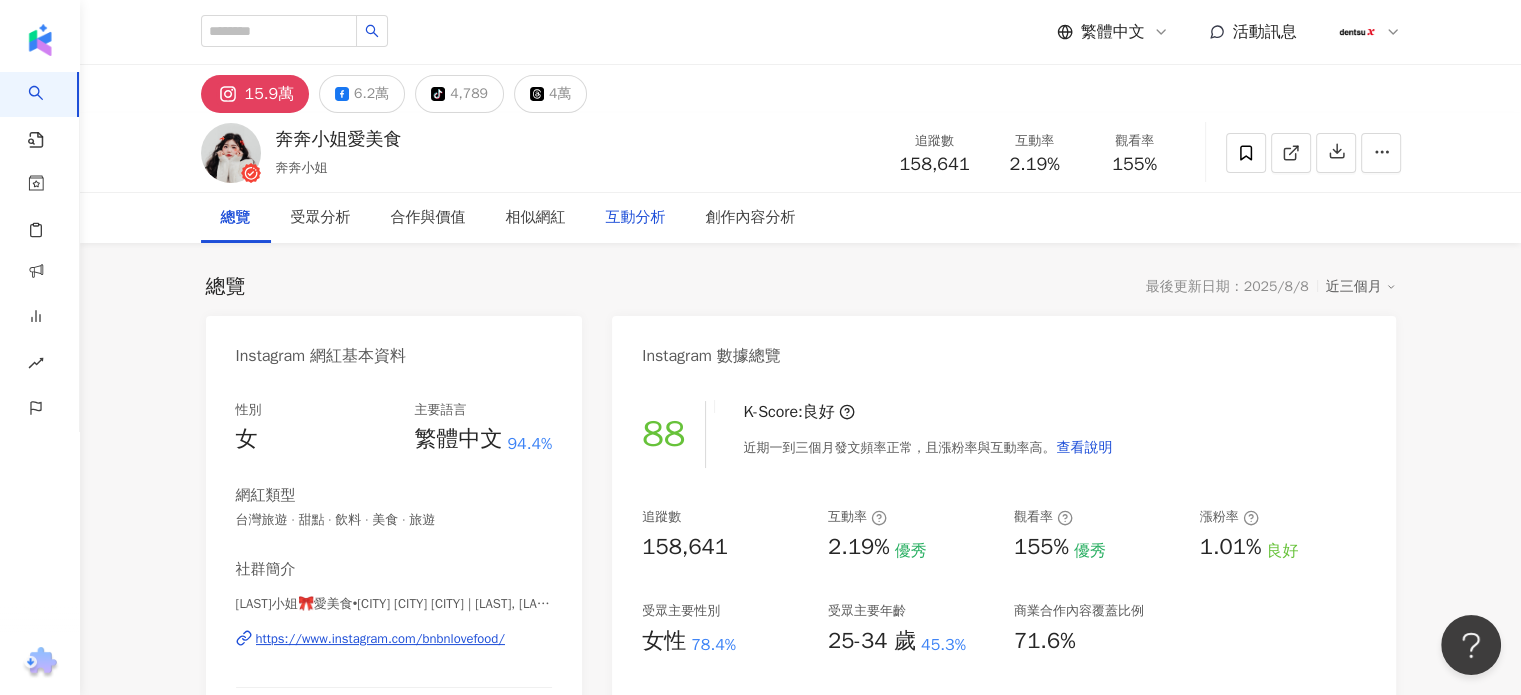 click on "互動分析" at bounding box center (636, 218) 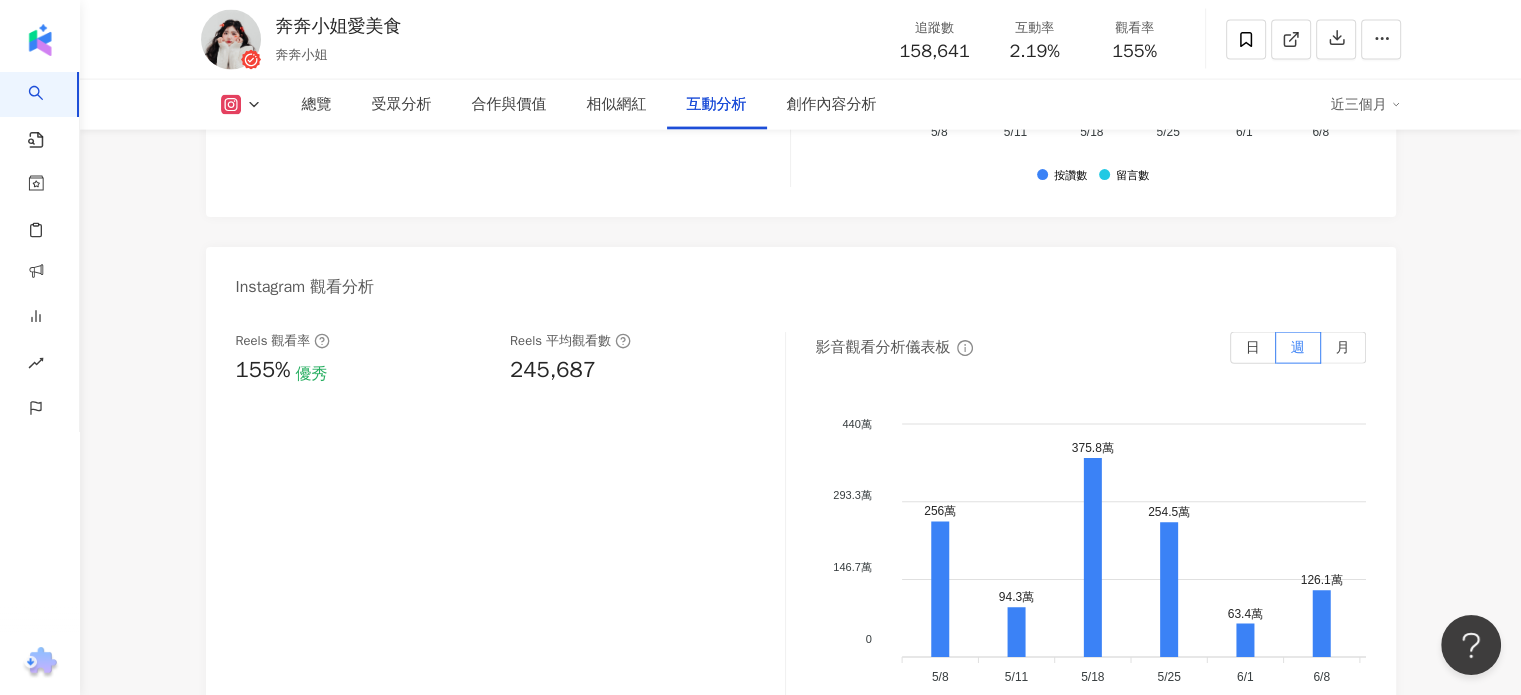 scroll, scrollTop: 4416, scrollLeft: 0, axis: vertical 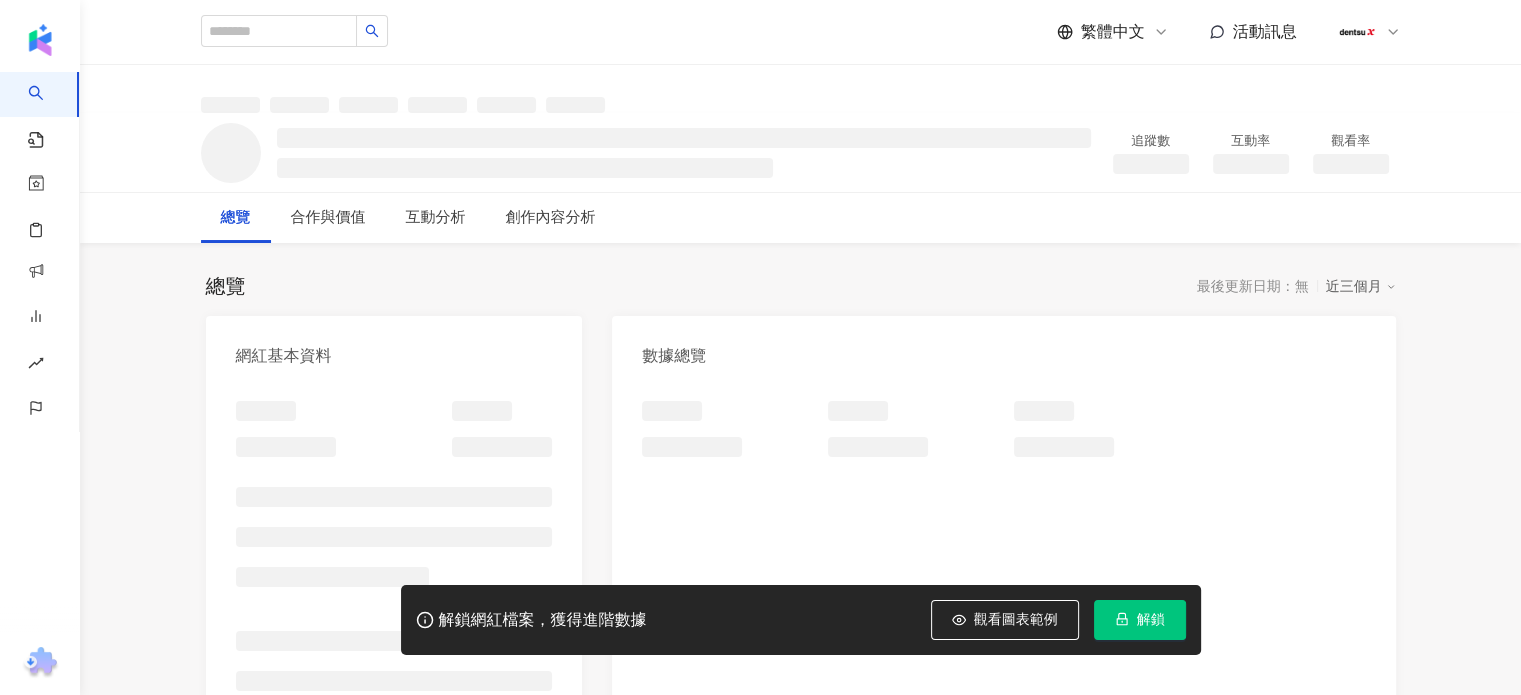 click on "解鎖" at bounding box center (1151, 620) 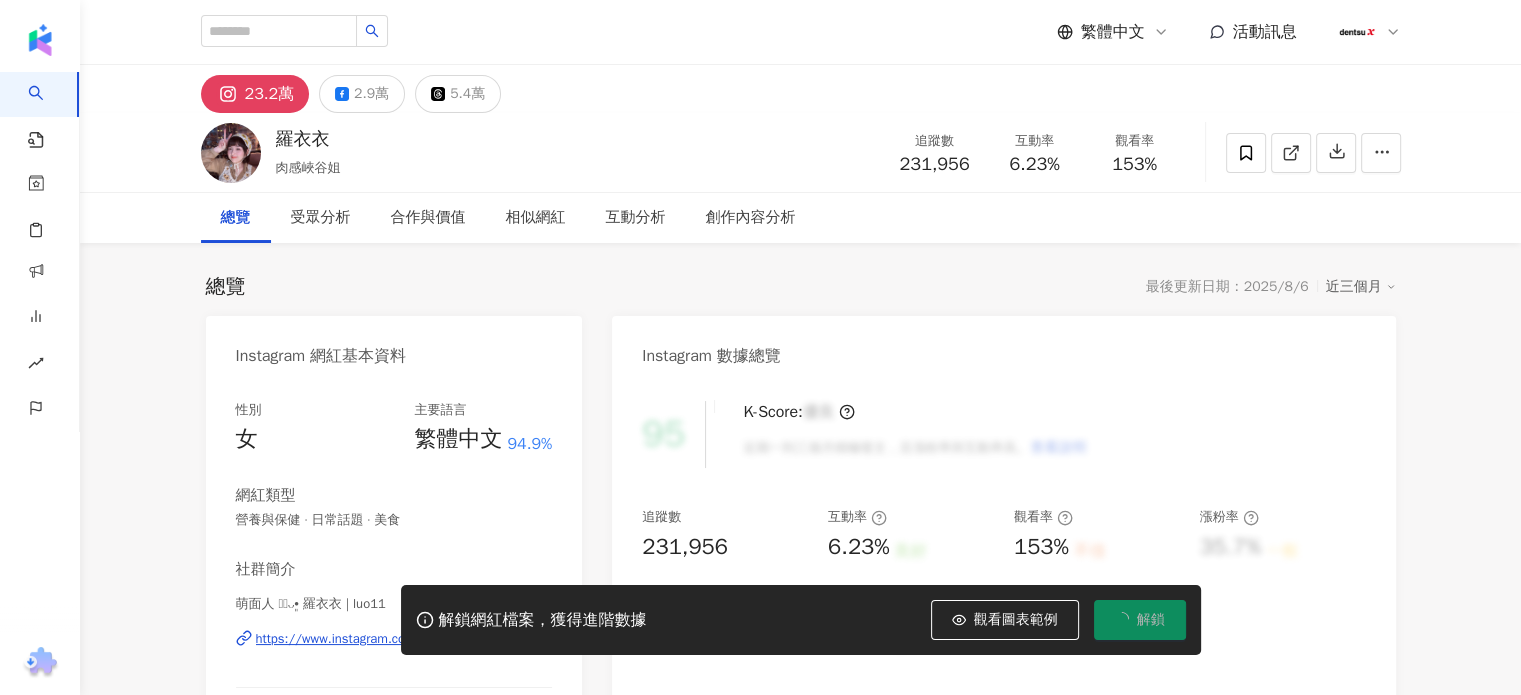 click on "解鎖成功！" at bounding box center (1305, 619) 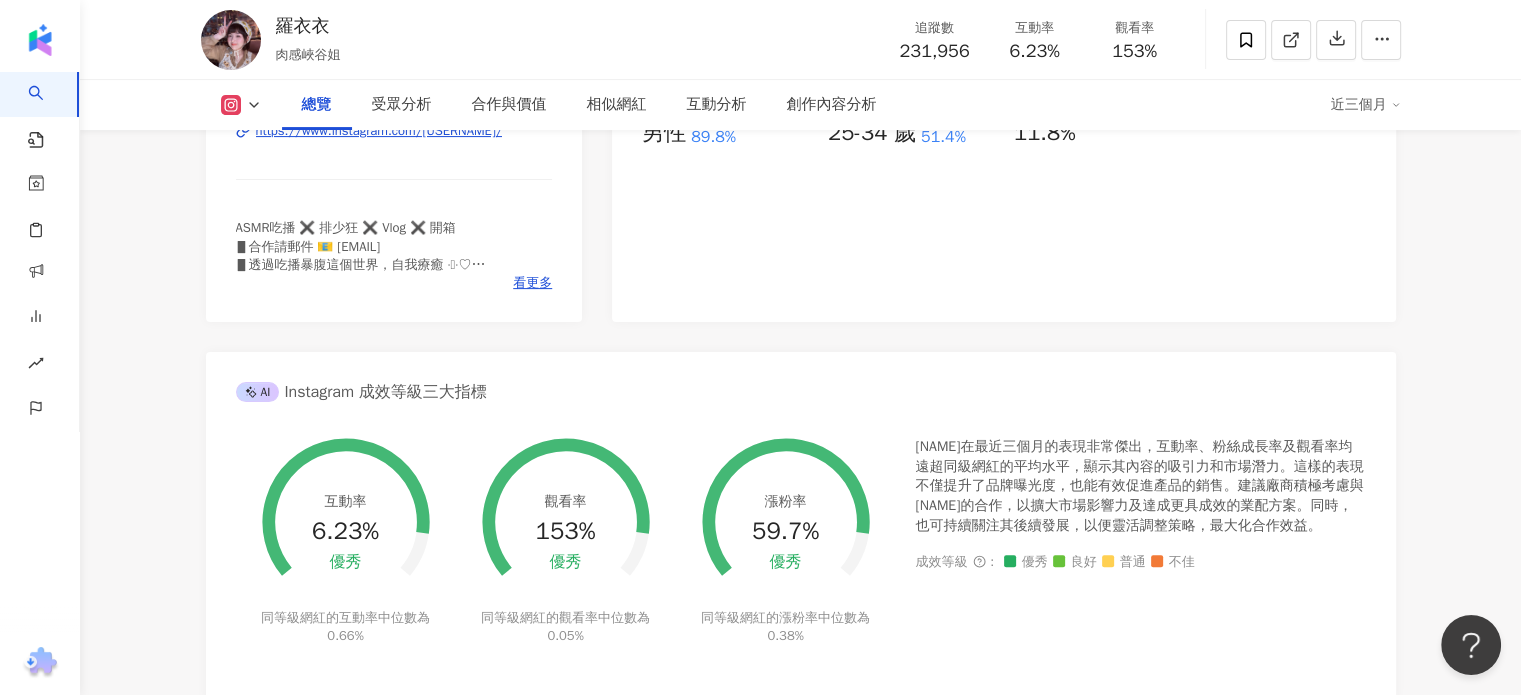 scroll, scrollTop: 1100, scrollLeft: 0, axis: vertical 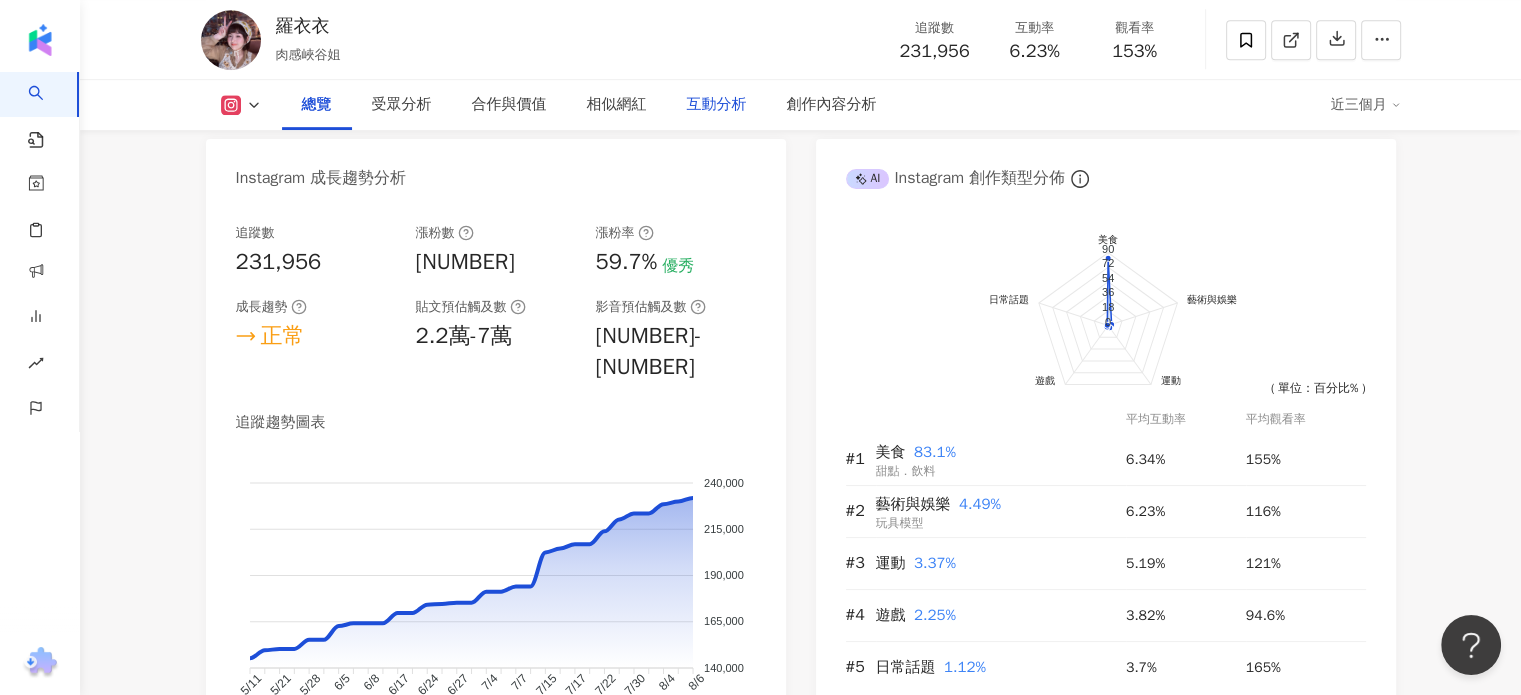 click on "互動分析" at bounding box center [717, 105] 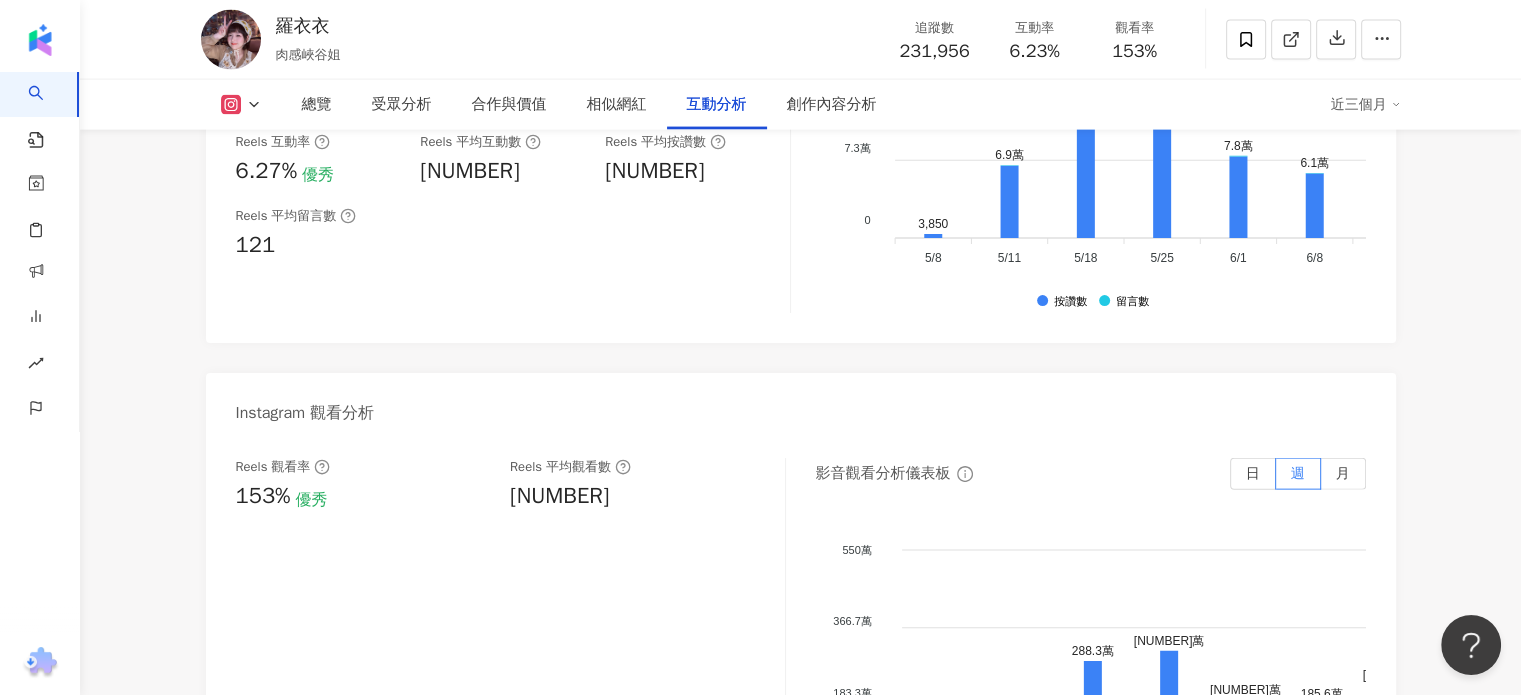 scroll, scrollTop: 4348, scrollLeft: 0, axis: vertical 